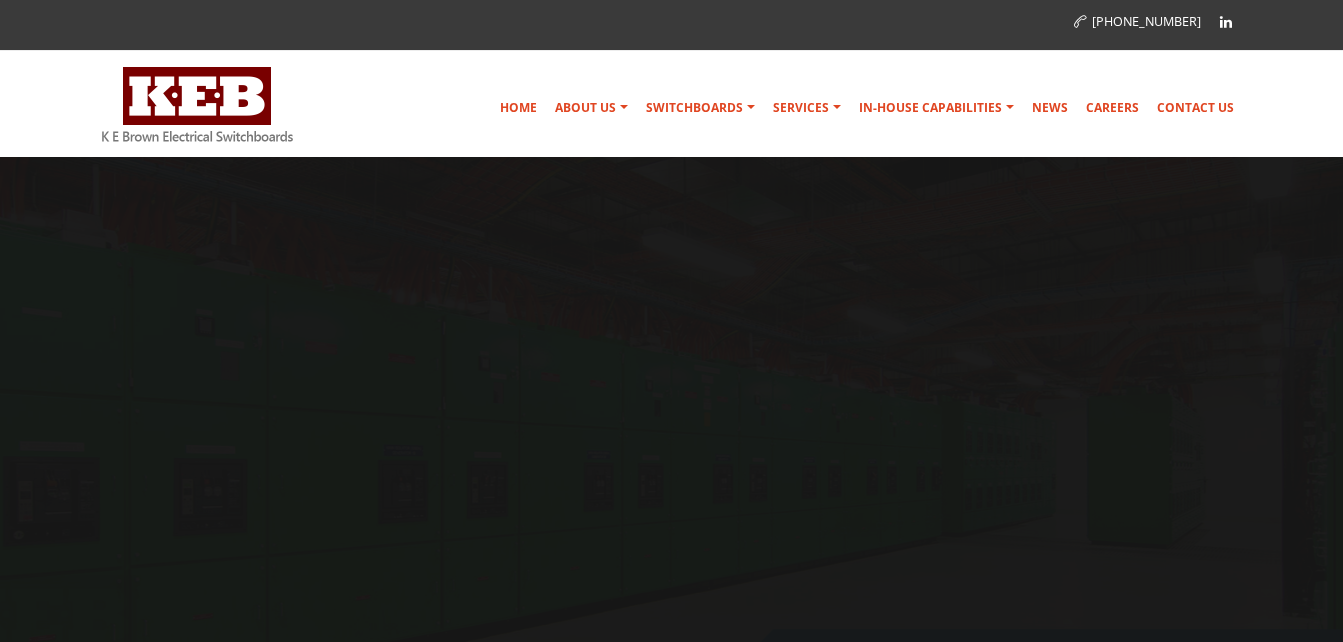 scroll, scrollTop: 0, scrollLeft: 0, axis: both 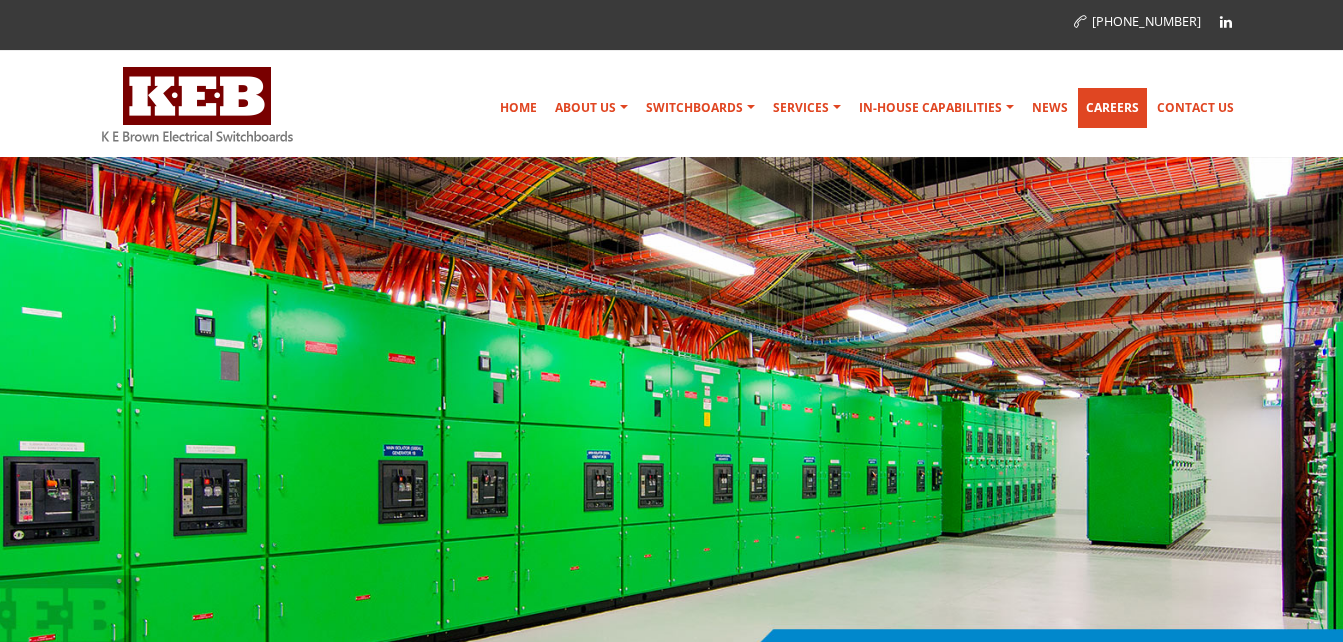 click on "Careers" at bounding box center (1112, 108) 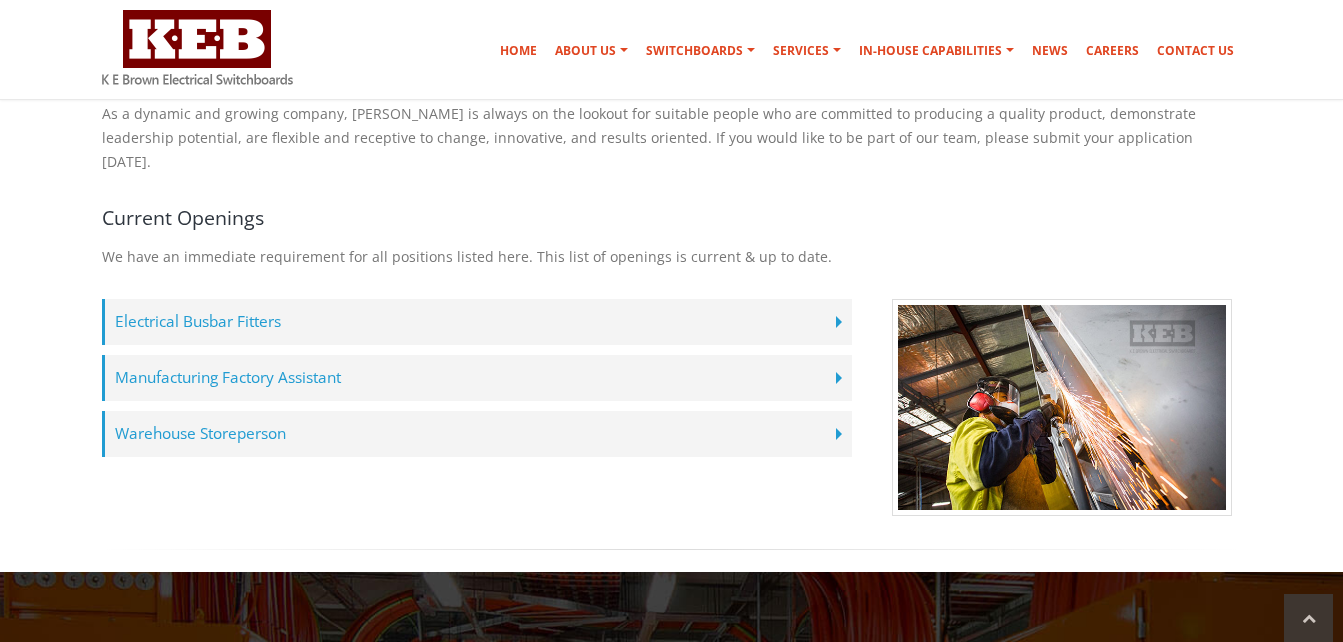 scroll, scrollTop: 500, scrollLeft: 0, axis: vertical 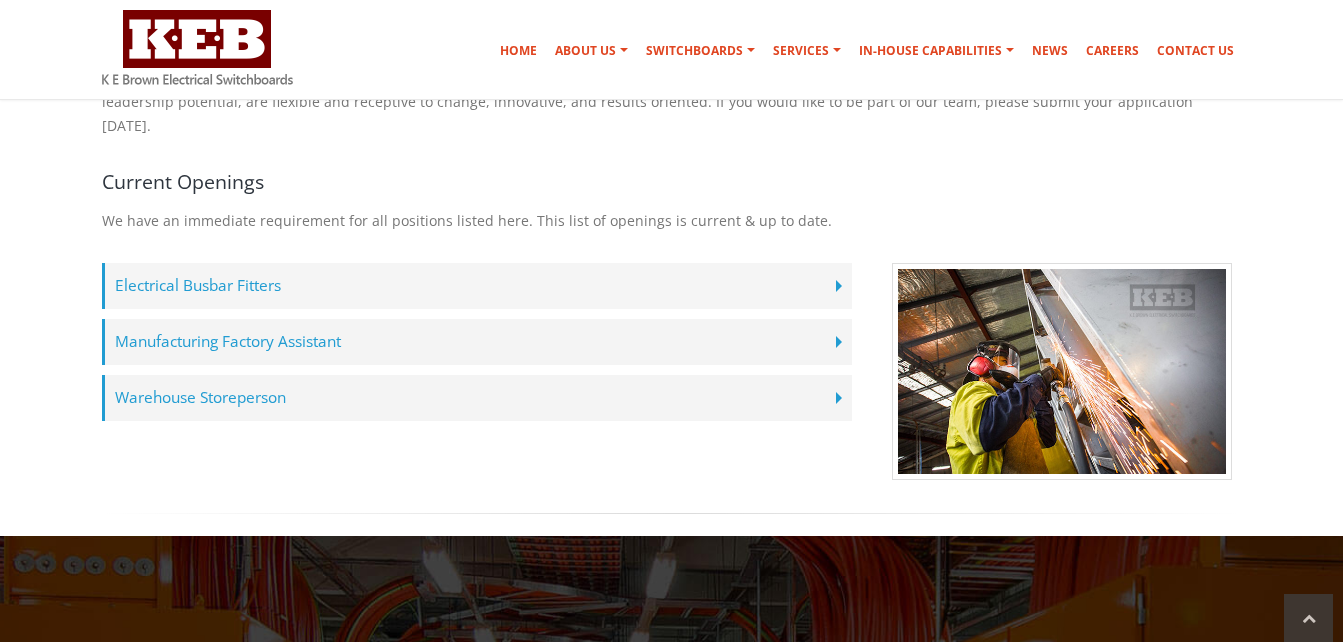 click on "Electrical Busbar Fitters" at bounding box center (477, 286) 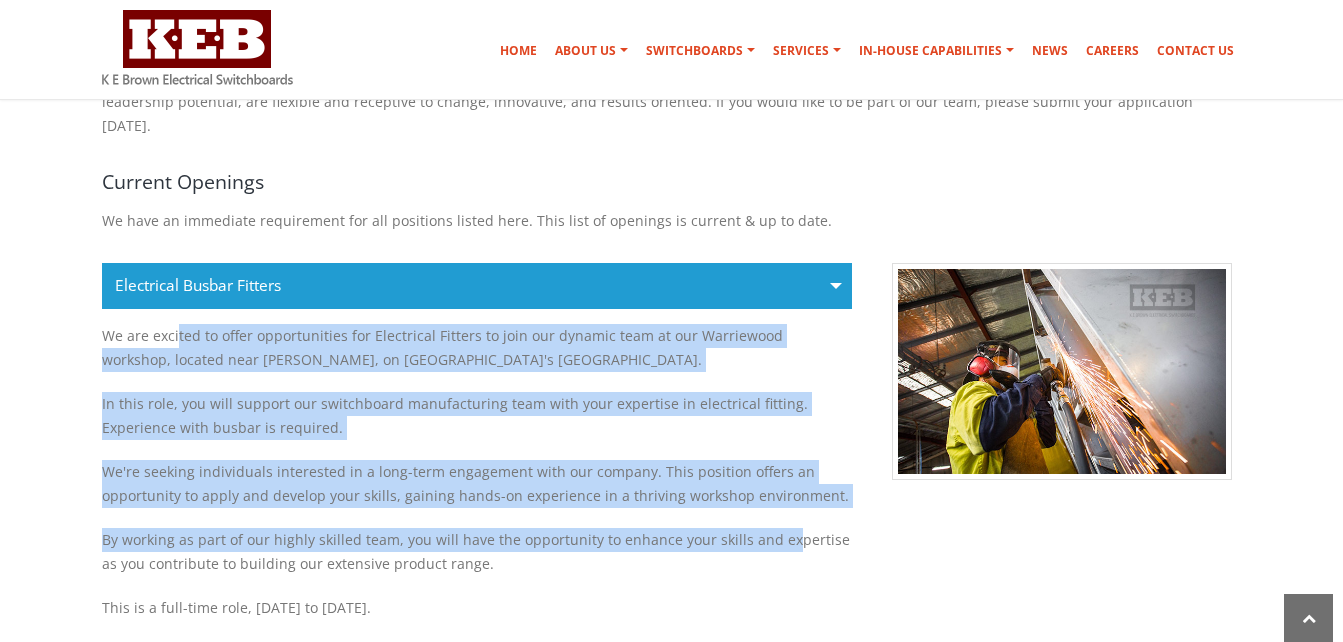 drag, startPoint x: 187, startPoint y: 313, endPoint x: 776, endPoint y: 496, distance: 616.77386 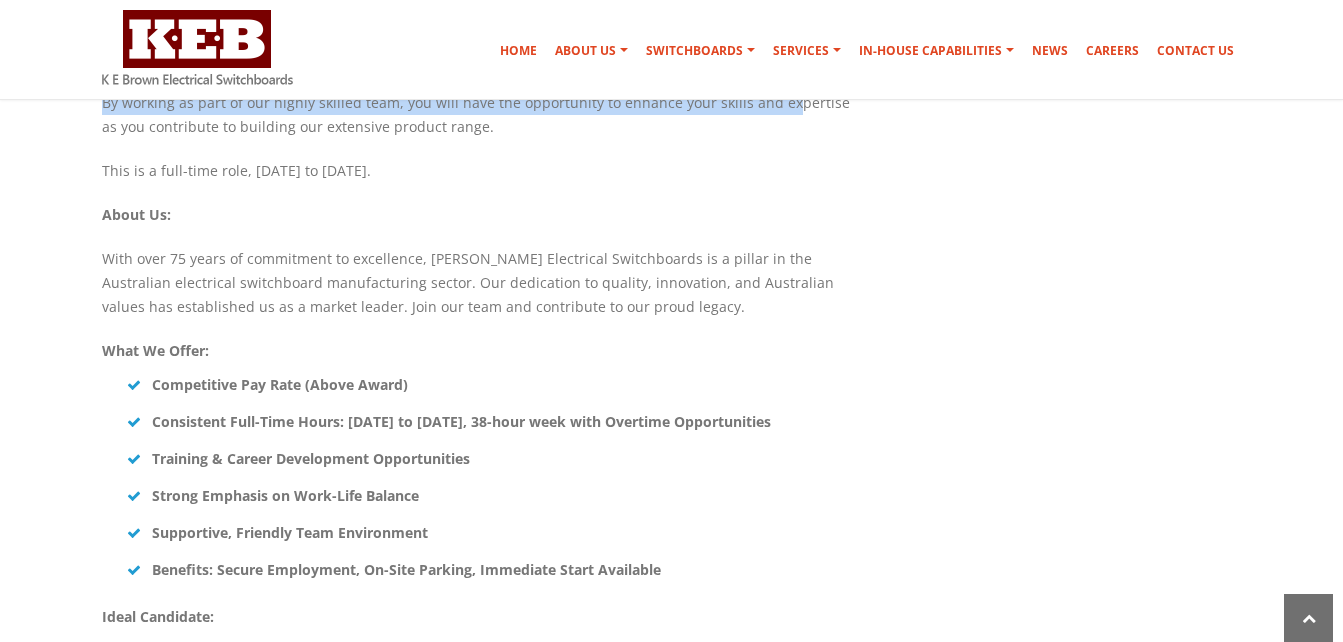 scroll, scrollTop: 1000, scrollLeft: 0, axis: vertical 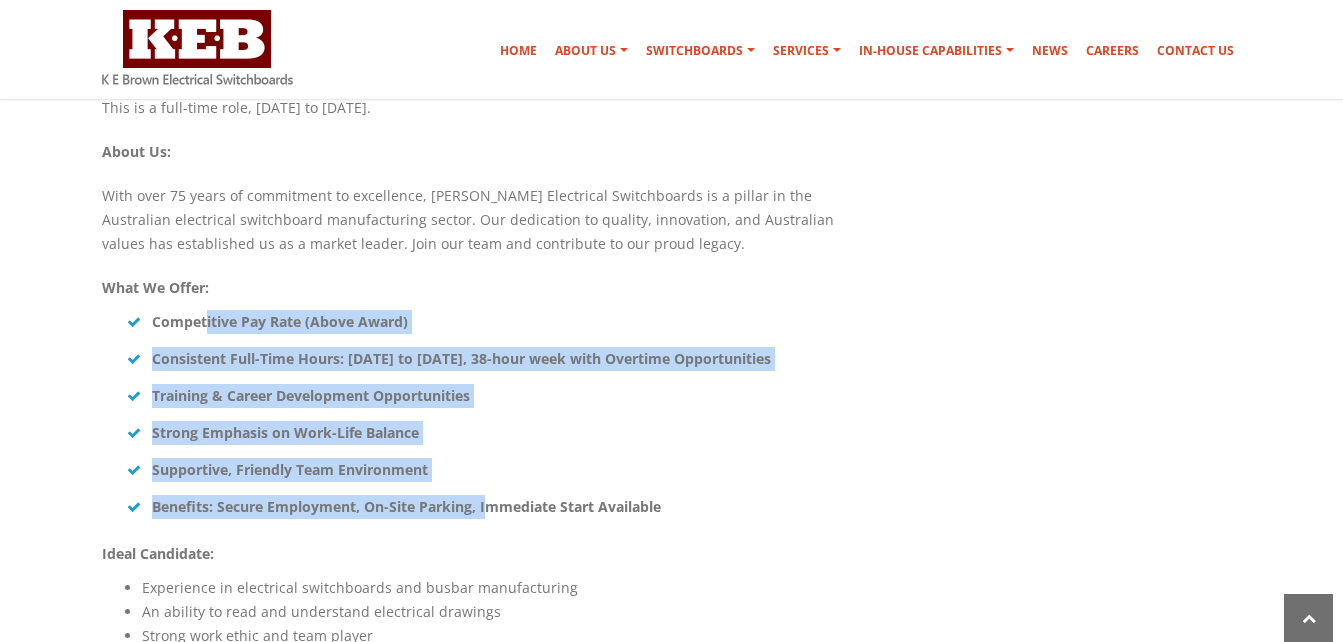 drag, startPoint x: 206, startPoint y: 296, endPoint x: 486, endPoint y: 462, distance: 325.50882 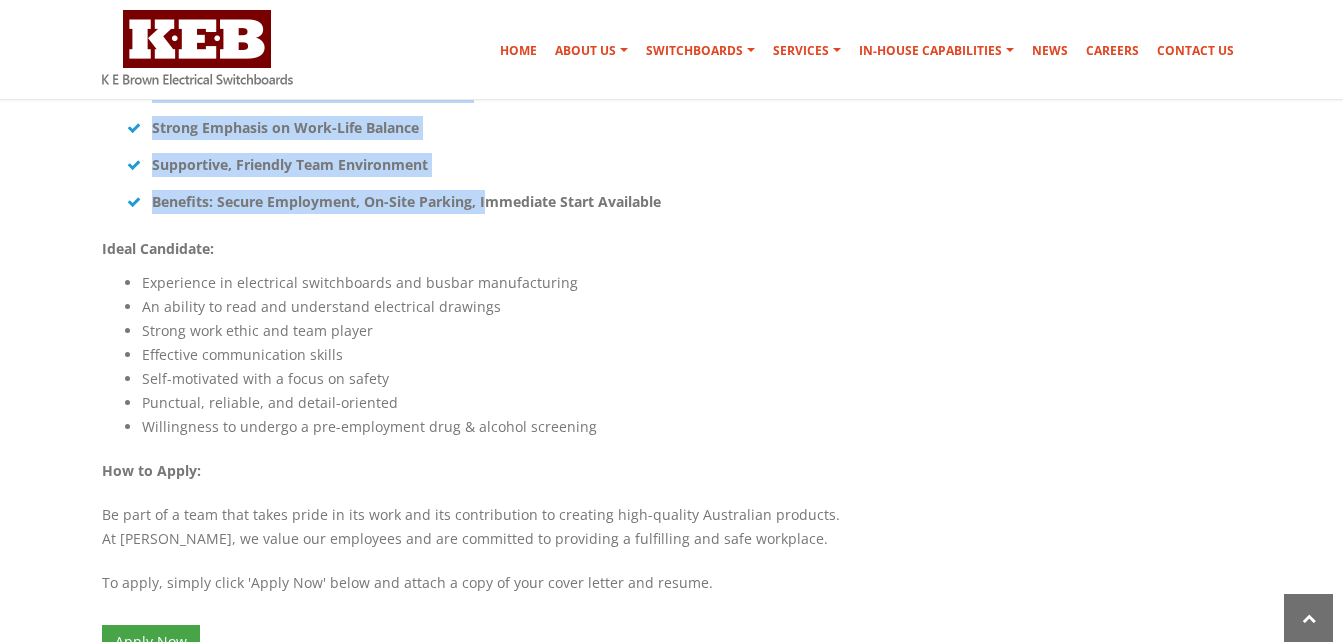 scroll, scrollTop: 1300, scrollLeft: 0, axis: vertical 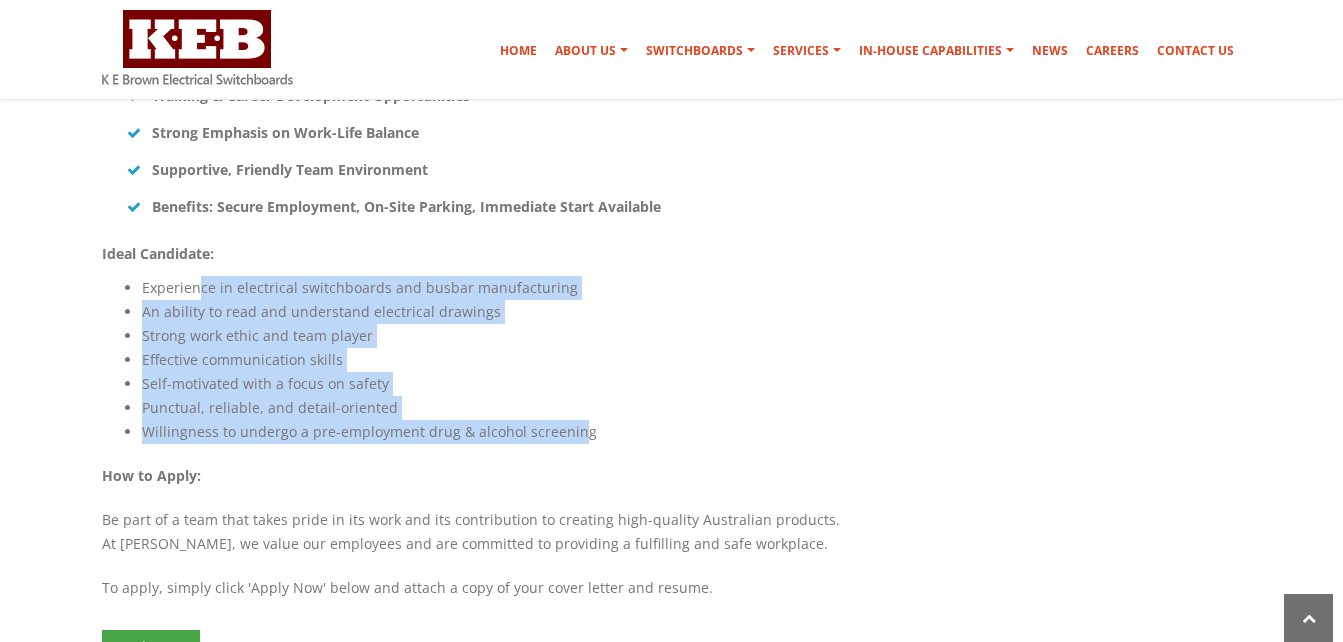 drag, startPoint x: 199, startPoint y: 257, endPoint x: 570, endPoint y: 410, distance: 401.31036 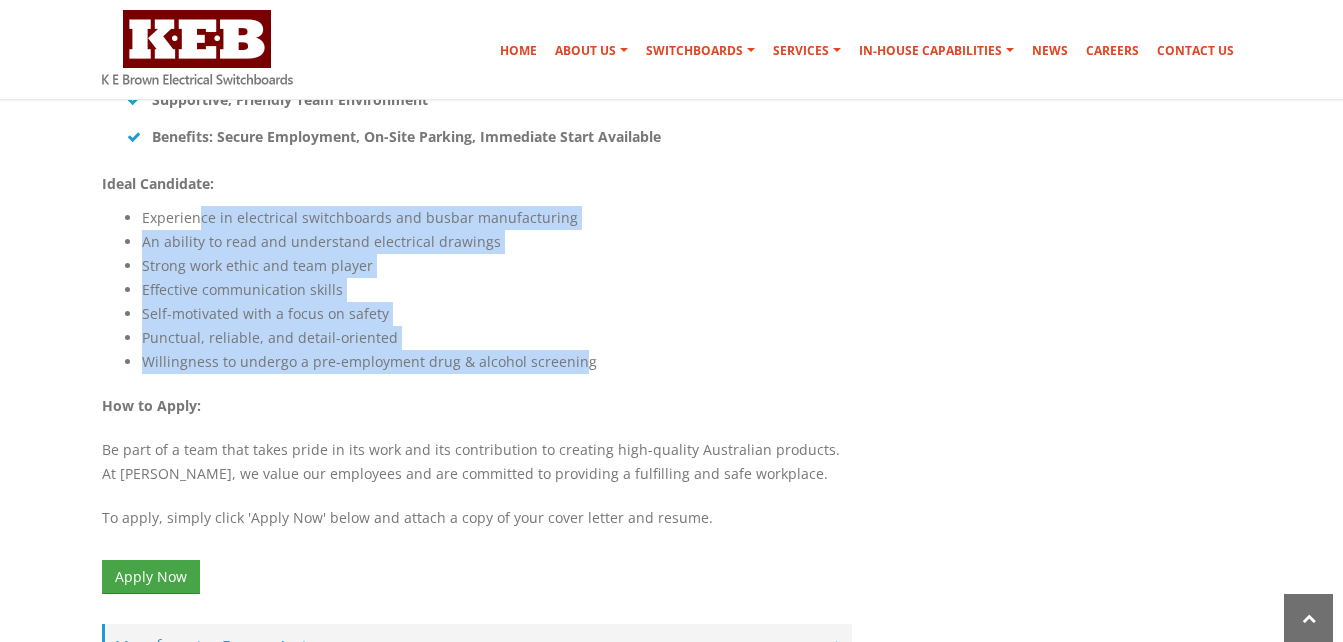 scroll, scrollTop: 1400, scrollLeft: 0, axis: vertical 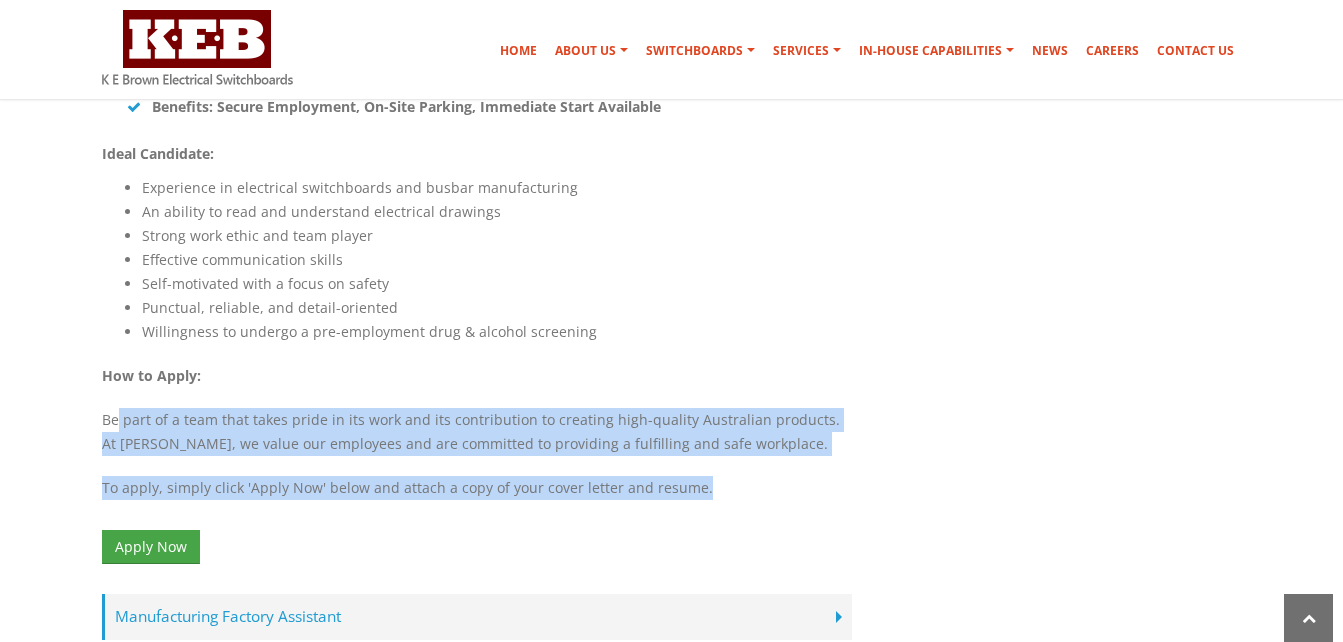 drag, startPoint x: 119, startPoint y: 394, endPoint x: 793, endPoint y: 481, distance: 679.5918 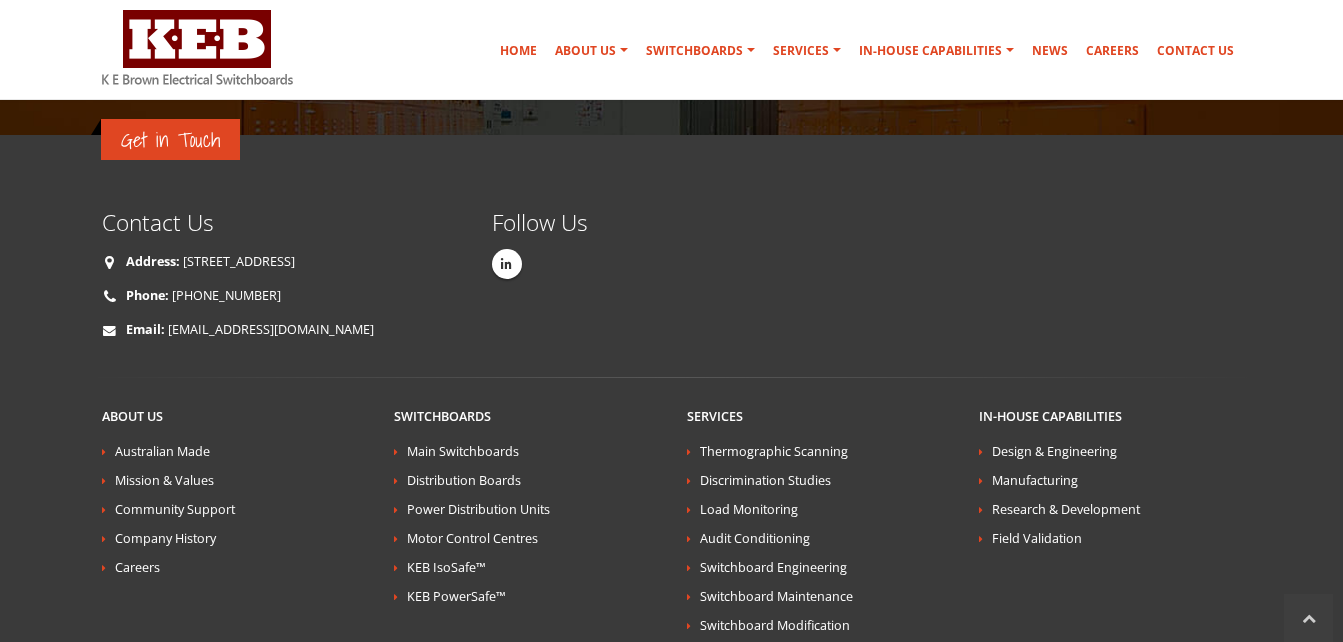 scroll, scrollTop: 2600, scrollLeft: 0, axis: vertical 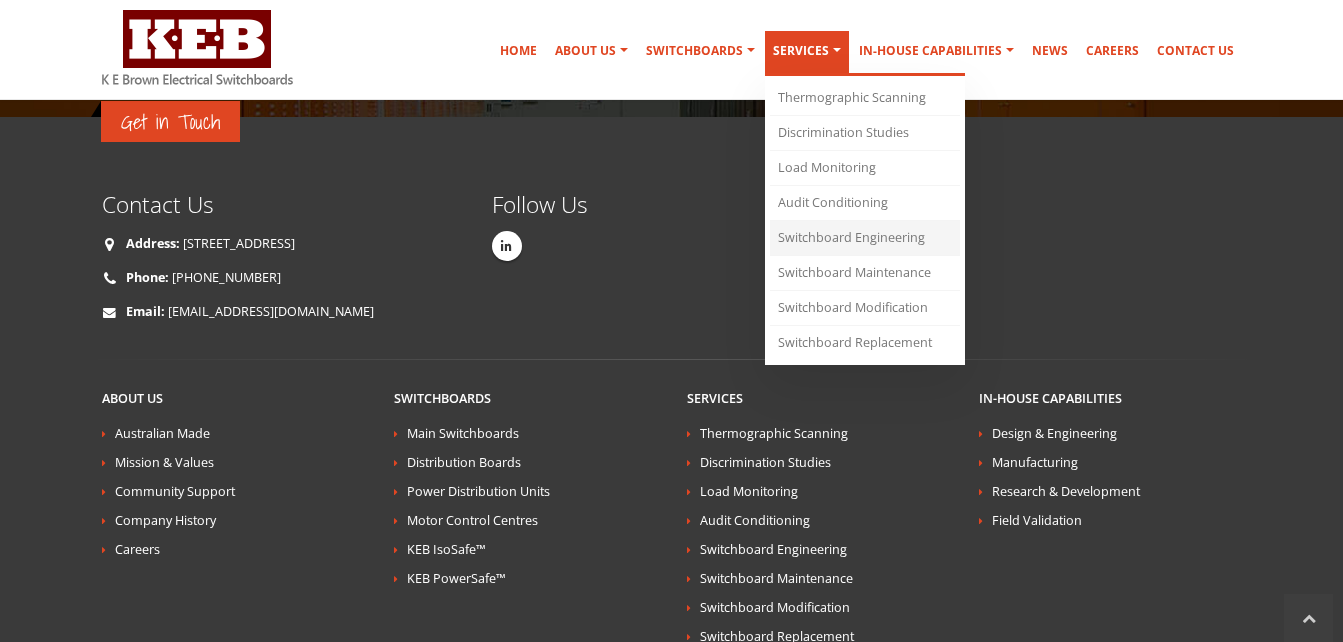 click on "Switchboard Engineering" at bounding box center (865, 238) 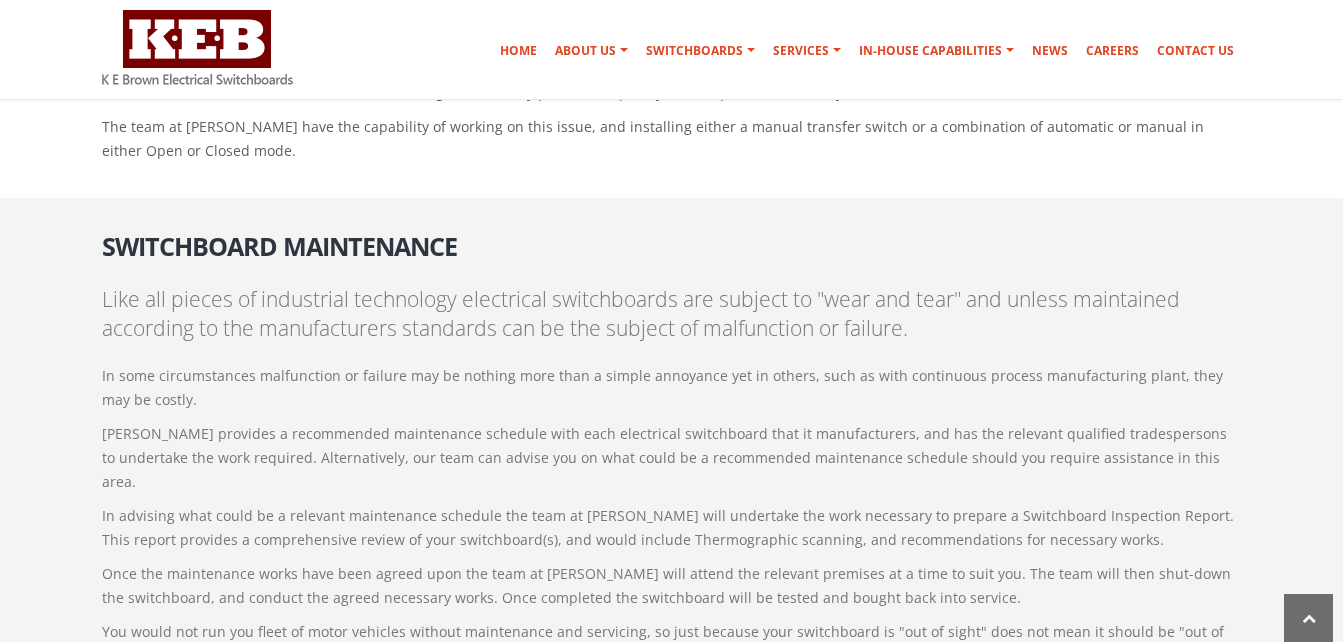 scroll, scrollTop: 4352, scrollLeft: 0, axis: vertical 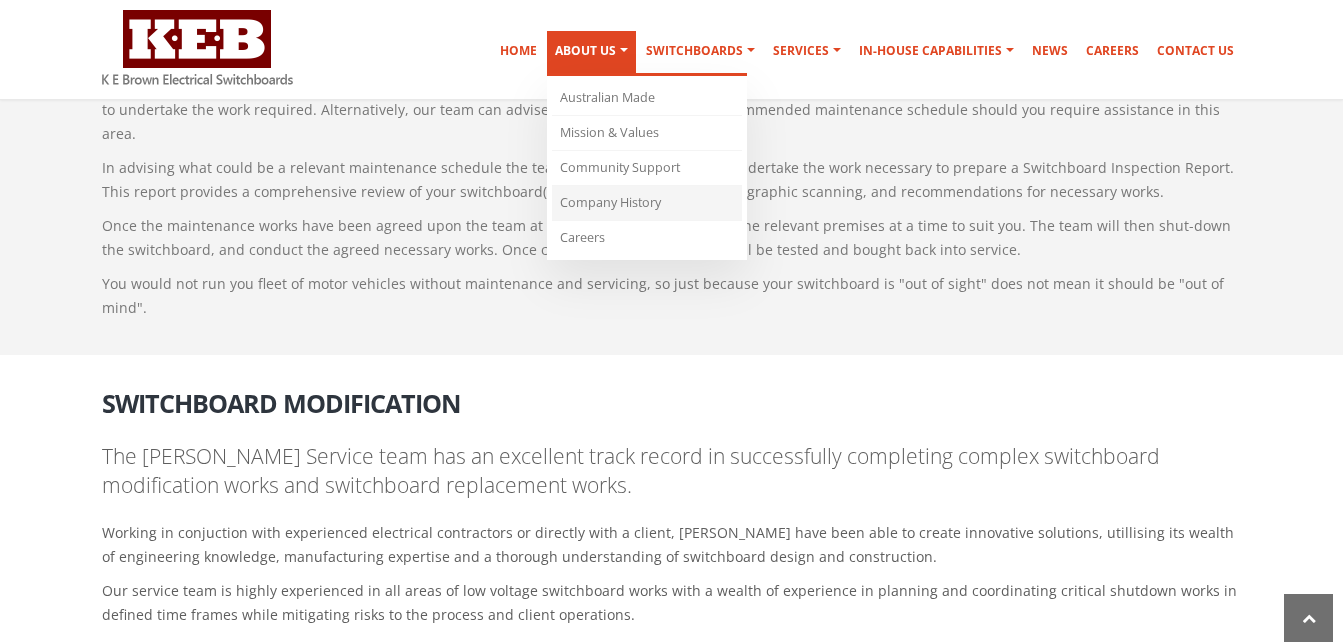click on "Company History" at bounding box center (647, 203) 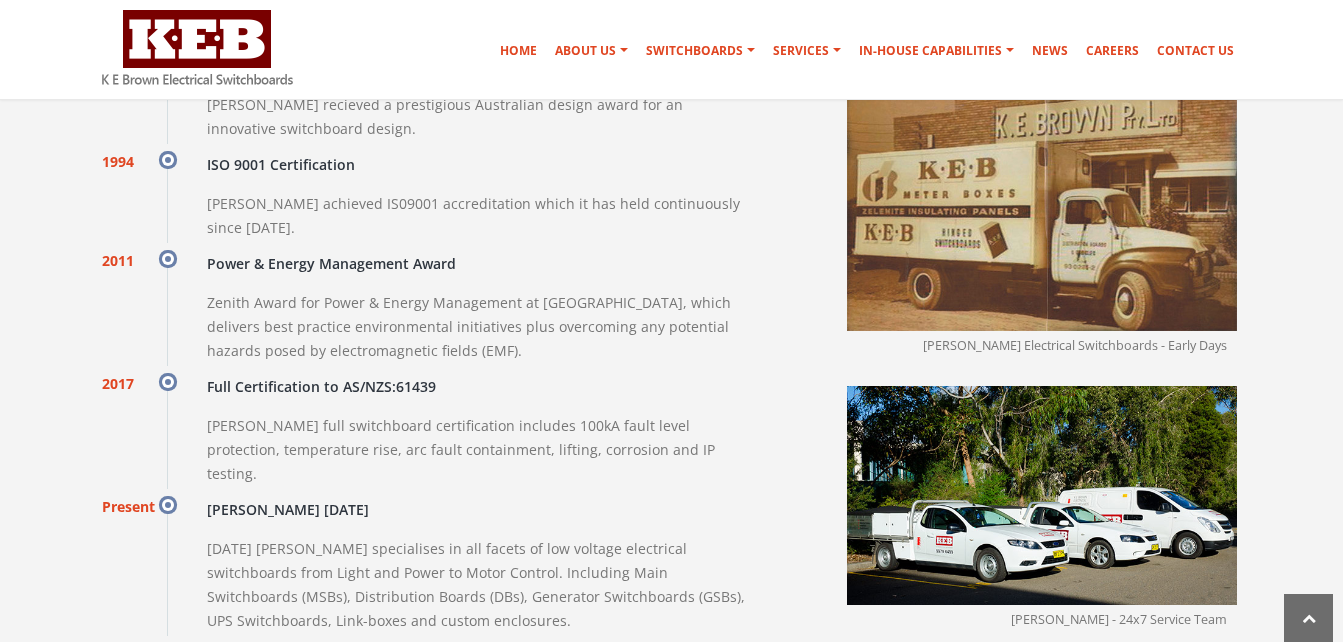 scroll, scrollTop: 1882, scrollLeft: 0, axis: vertical 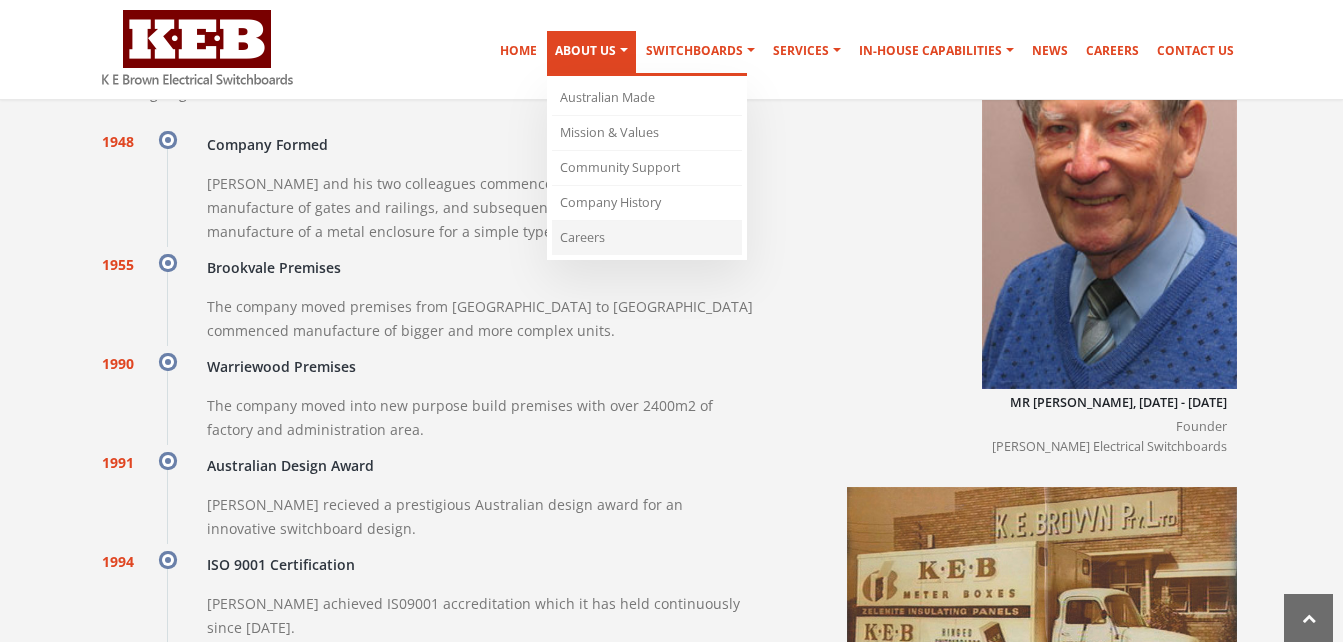 click on "Careers" at bounding box center (647, 238) 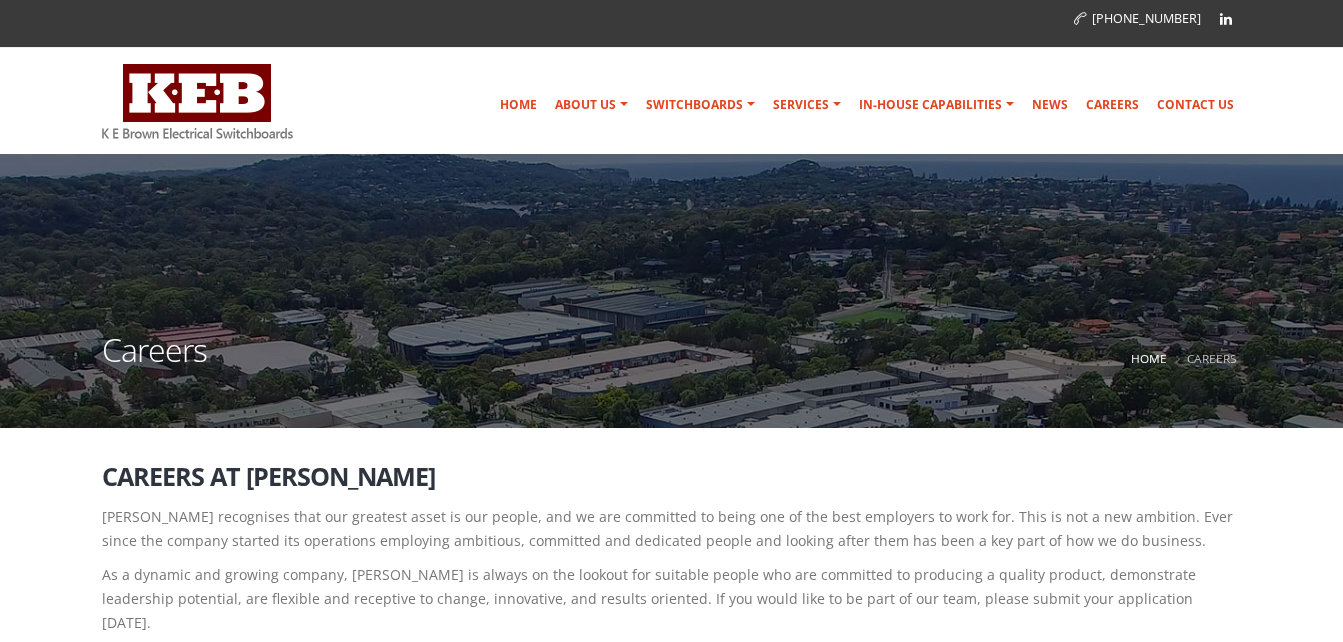 scroll, scrollTop: 0, scrollLeft: 0, axis: both 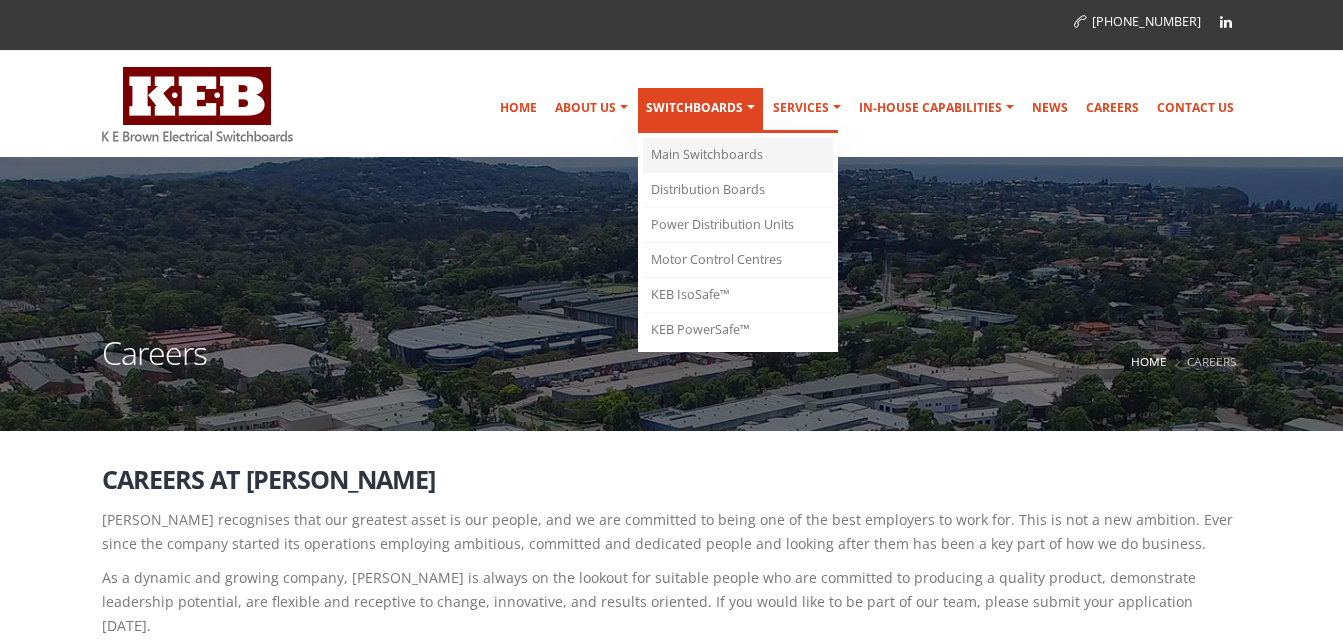 click on "Main Switchboards" at bounding box center [738, 155] 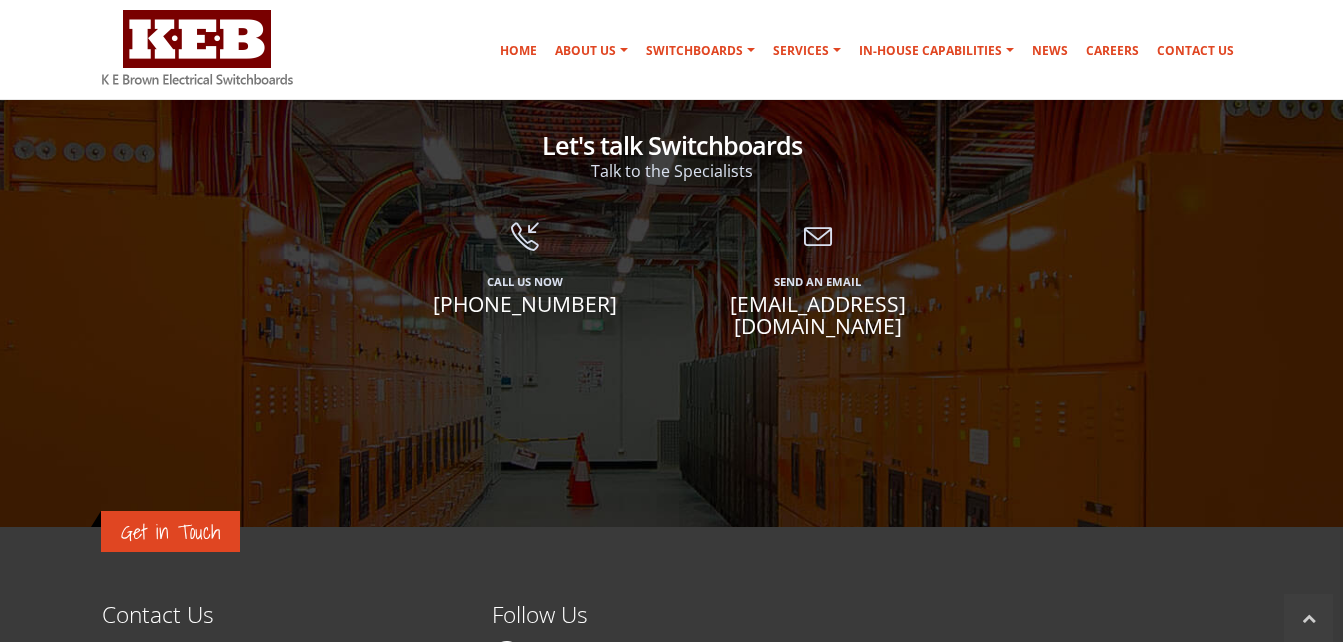 scroll, scrollTop: 4100, scrollLeft: 0, axis: vertical 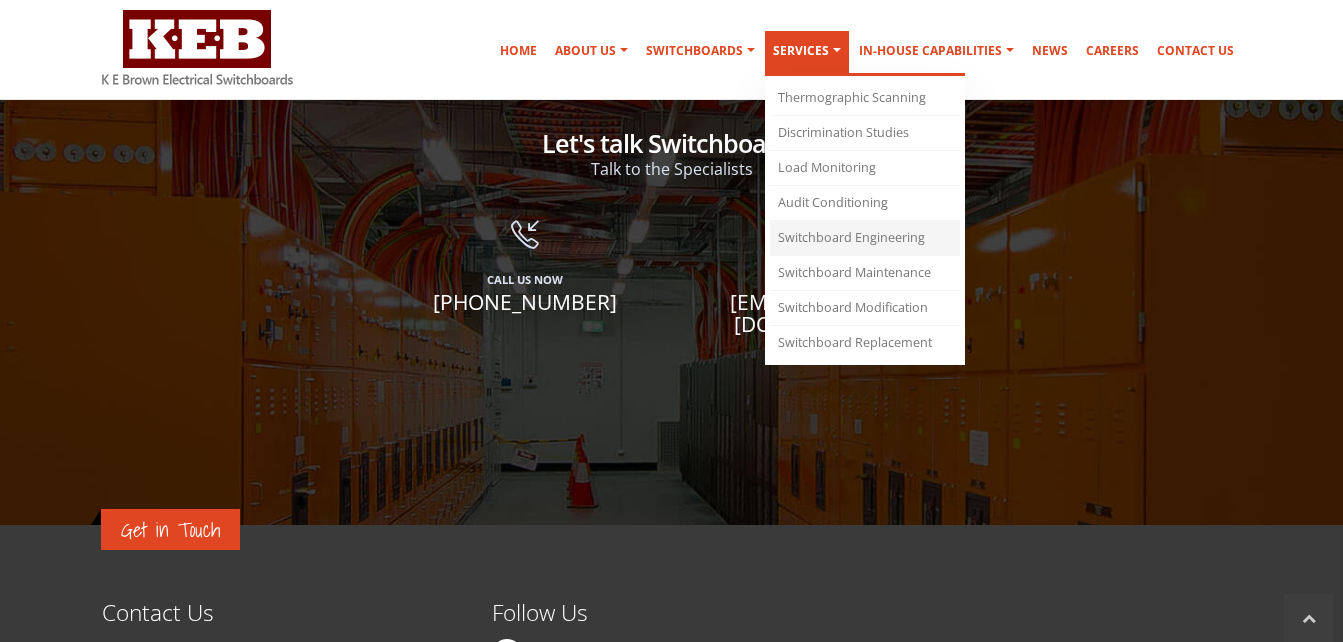 click on "Switchboard Engineering" at bounding box center (865, 238) 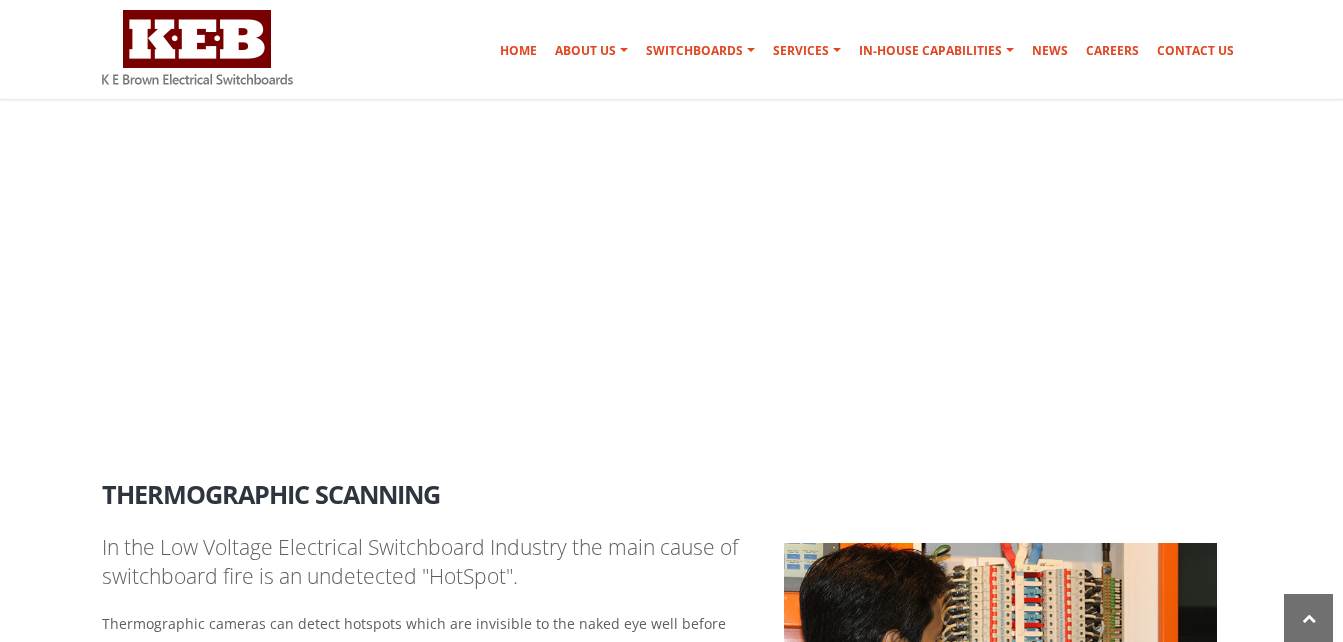scroll, scrollTop: 3252, scrollLeft: 0, axis: vertical 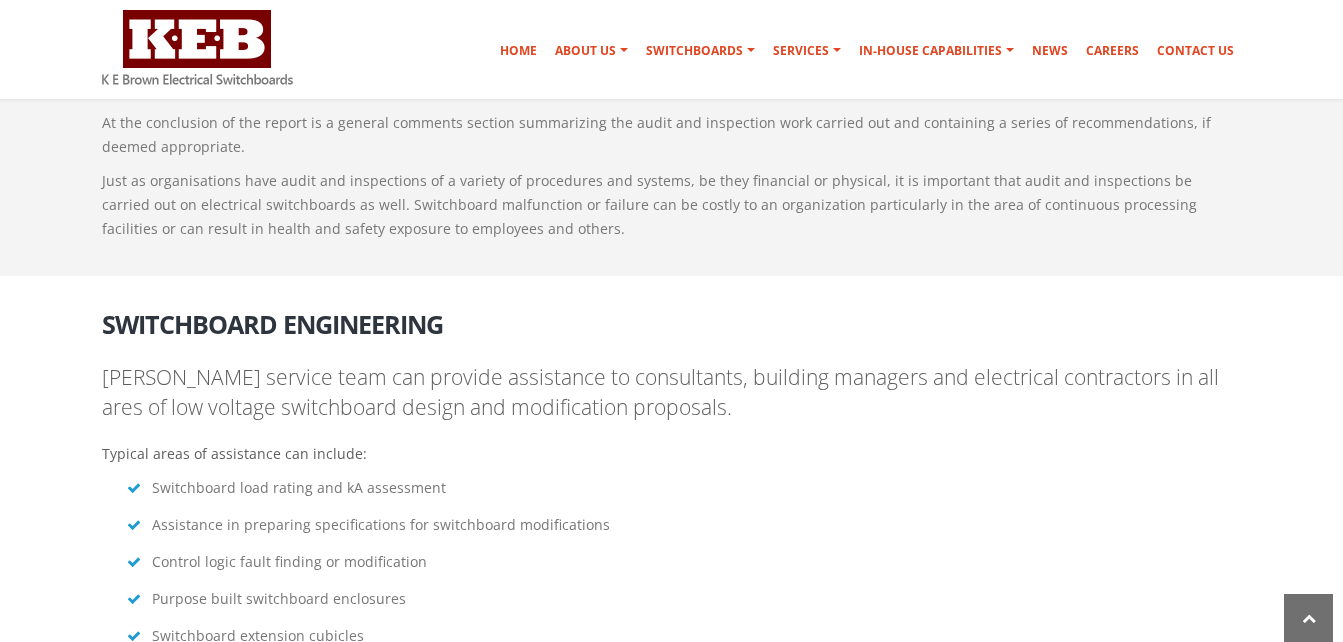 drag, startPoint x: 293, startPoint y: 76, endPoint x: 136, endPoint y: 84, distance: 157.20369 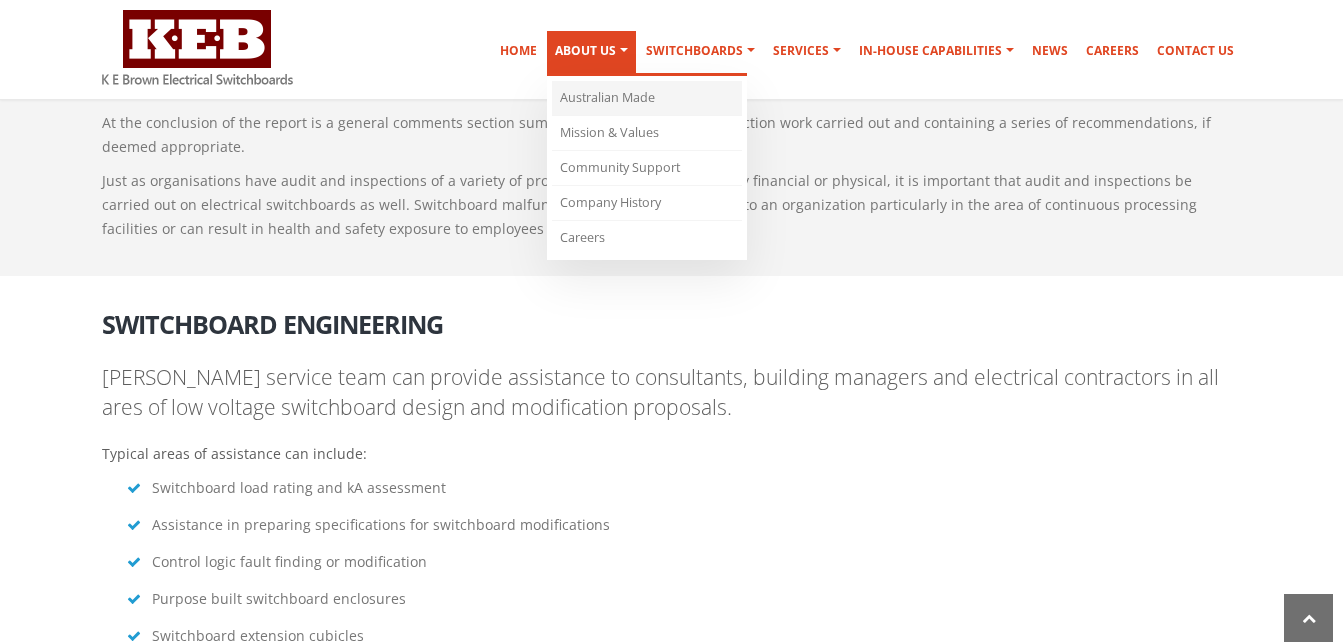 click on "Australian Made" at bounding box center [647, 98] 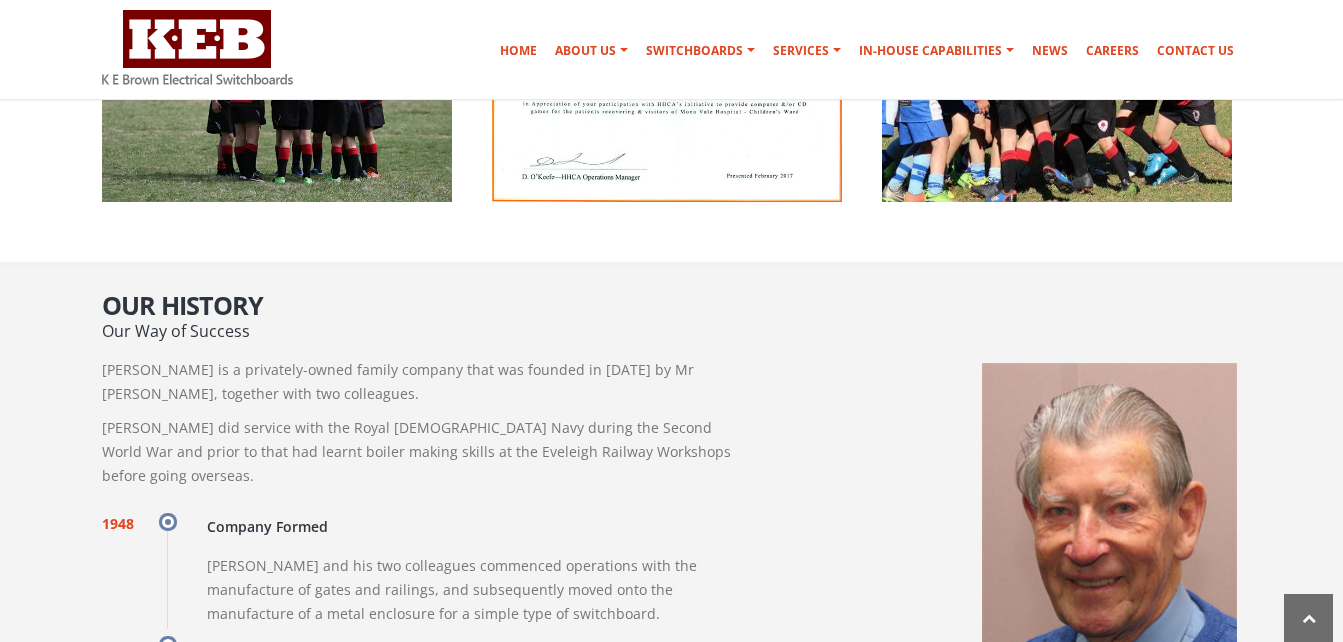 scroll, scrollTop: 1600, scrollLeft: 0, axis: vertical 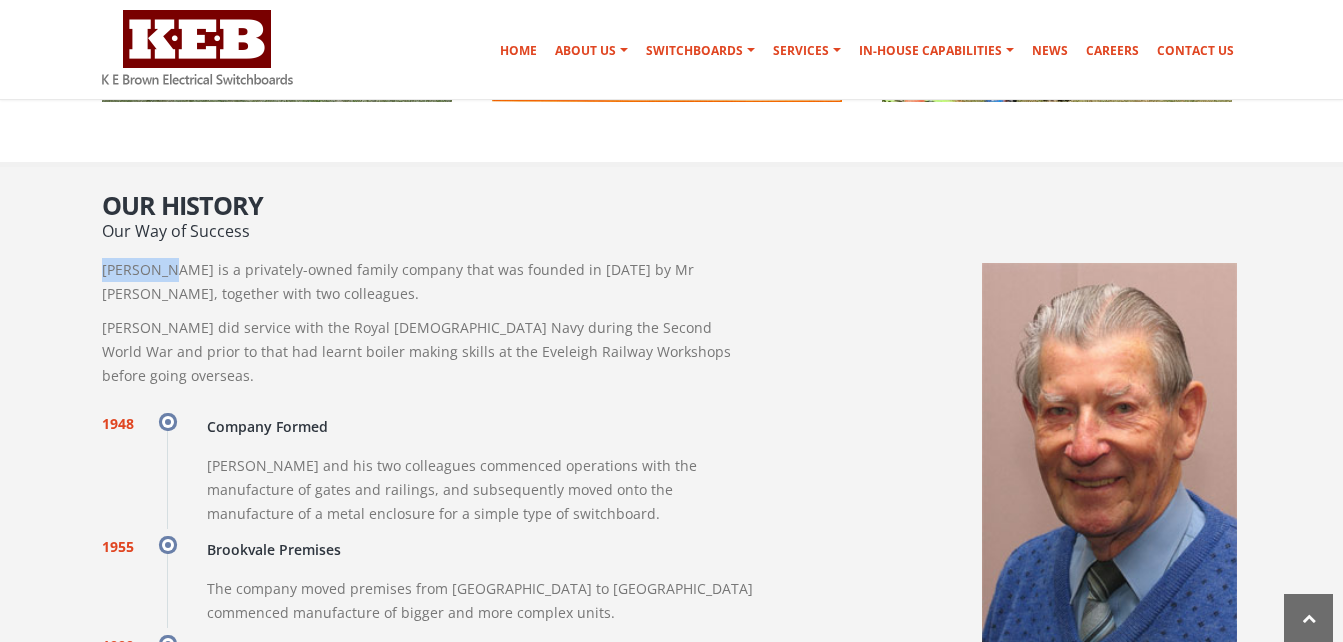drag, startPoint x: 89, startPoint y: 269, endPoint x: 165, endPoint y: 272, distance: 76.05919 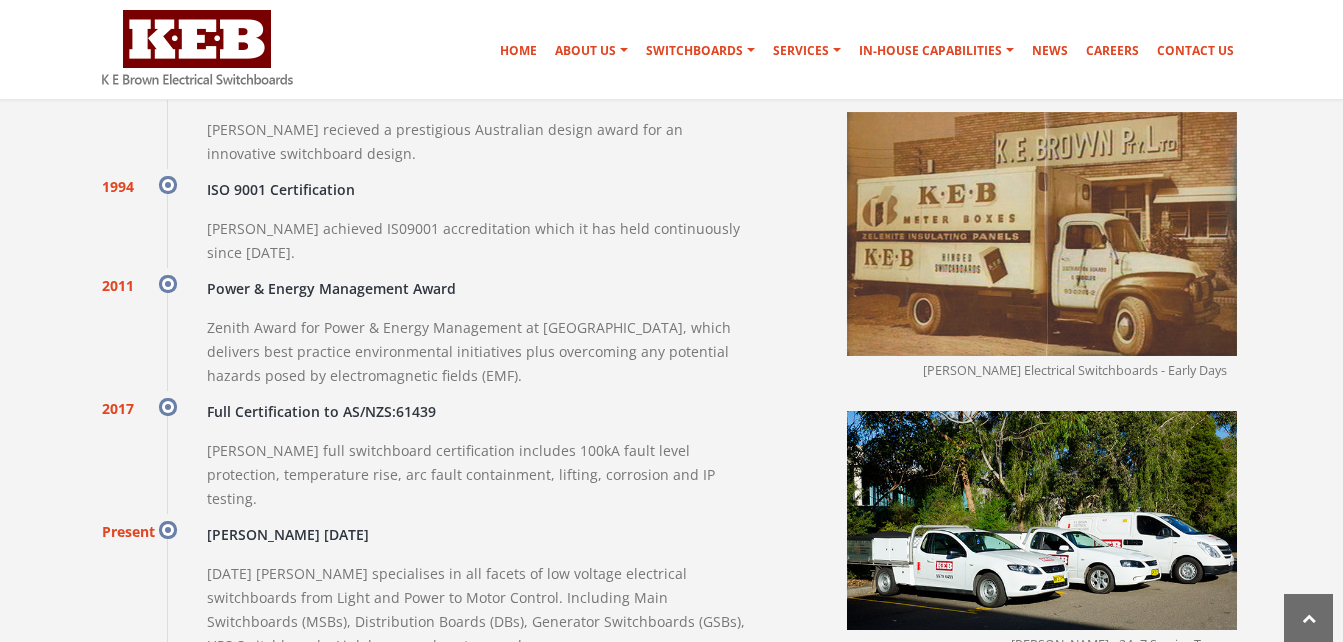 scroll, scrollTop: 2300, scrollLeft: 0, axis: vertical 